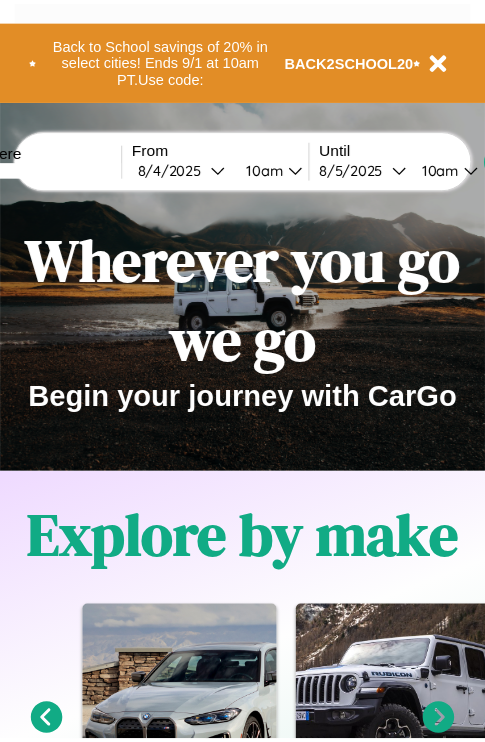 scroll, scrollTop: 0, scrollLeft: 0, axis: both 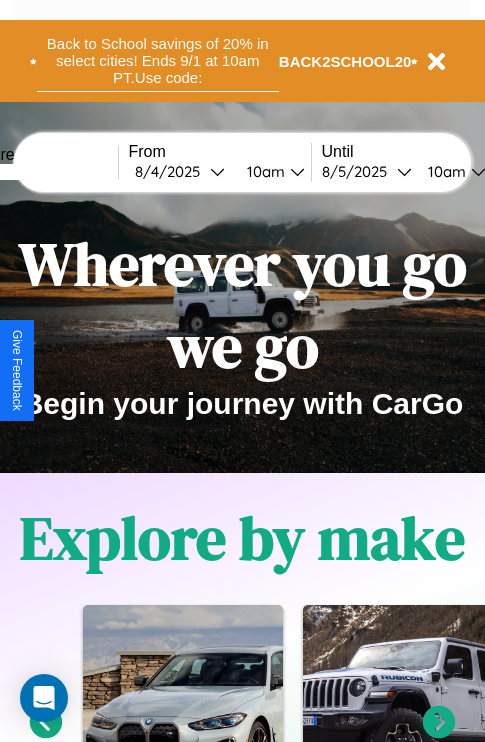 click on "Back to School savings of 20% in select cities! Ends 9/1 at 10am PT.  Use code:" at bounding box center (158, 61) 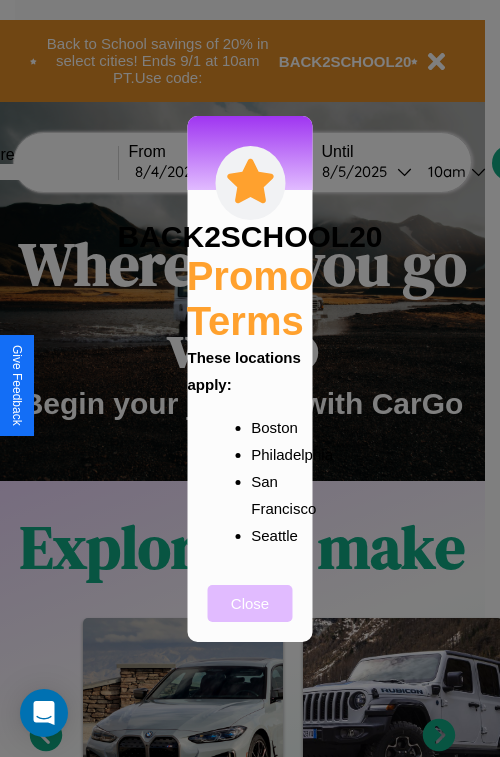 click on "Close" at bounding box center [250, 603] 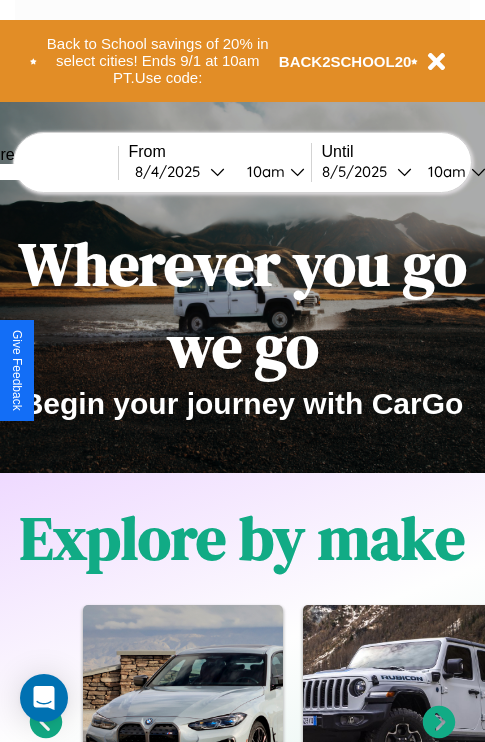 click at bounding box center [43, 172] 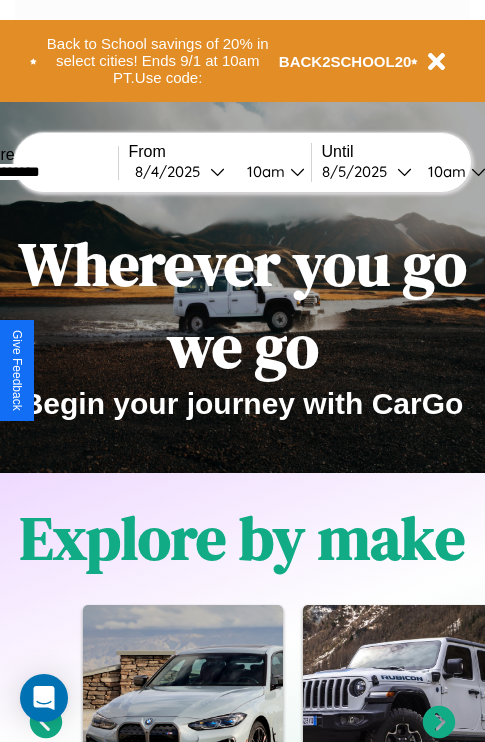 type on "**********" 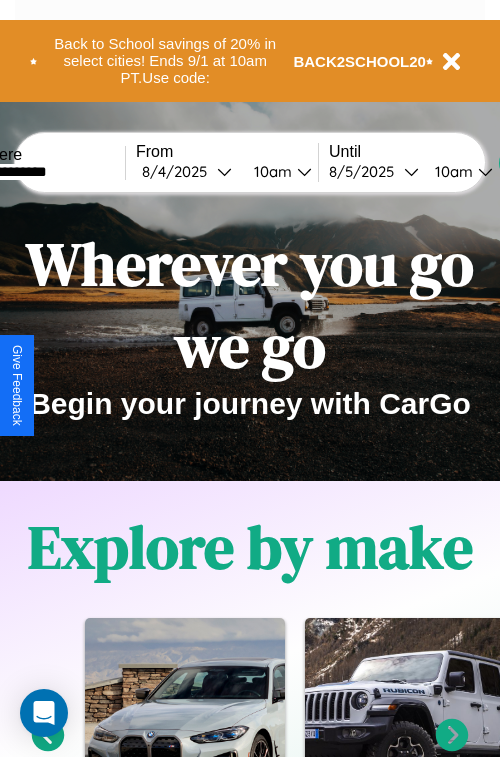select on "*" 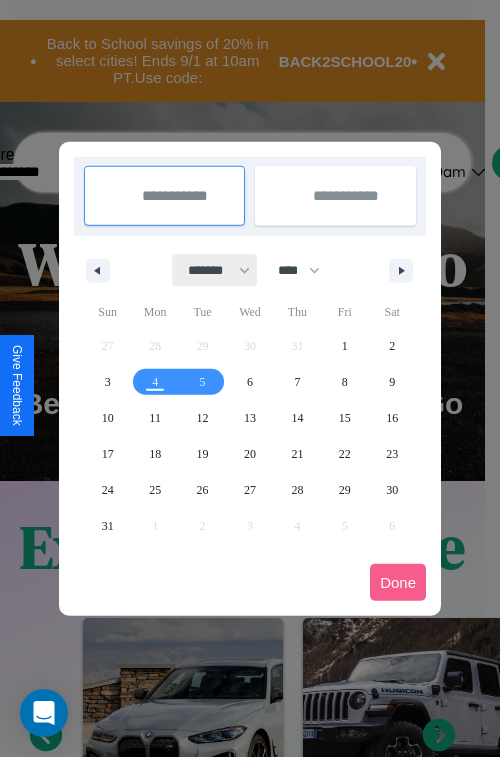 click on "******* ******** ***** ***** *** **** **** ****** ********* ******* ******** ********" at bounding box center [215, 270] 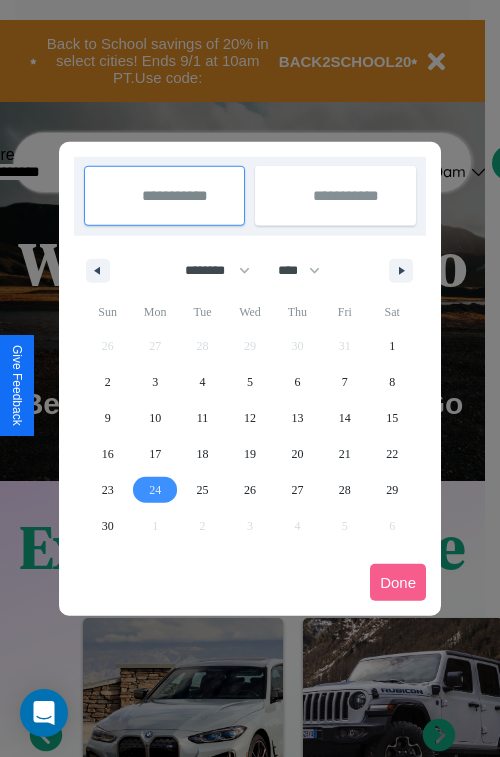 click on "24" at bounding box center [155, 490] 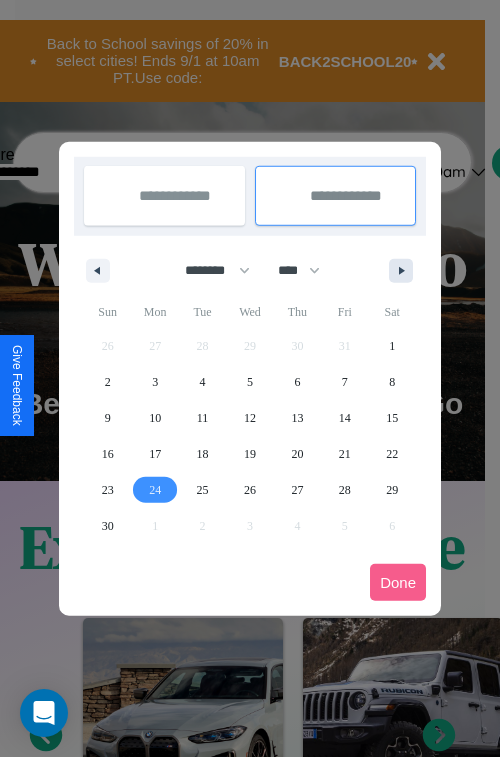 click at bounding box center (405, 271) 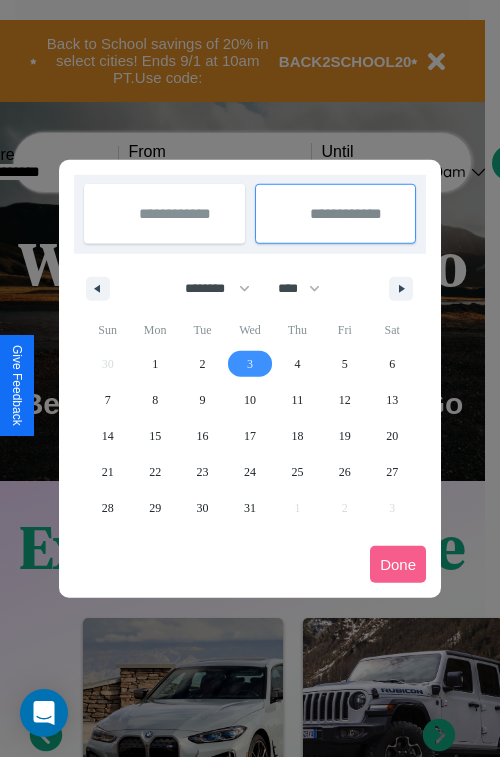 click on "3" at bounding box center [250, 364] 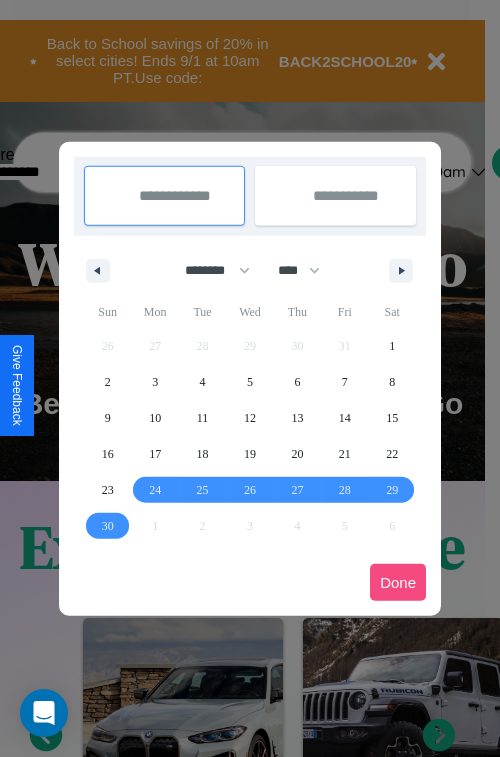 click on "Done" at bounding box center (398, 582) 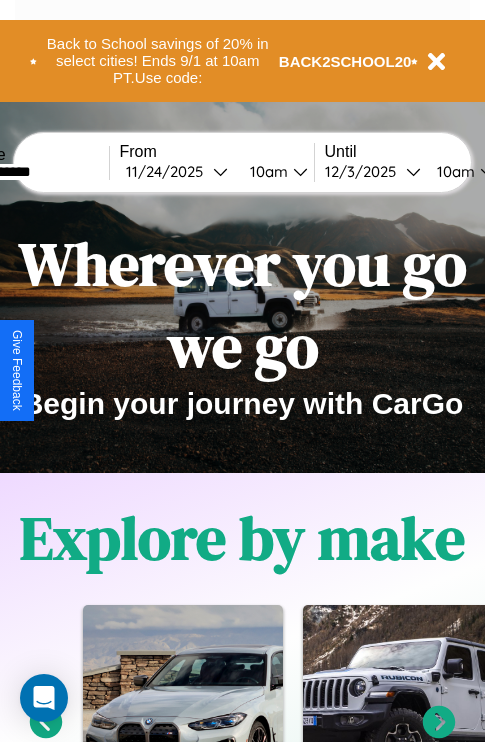 scroll, scrollTop: 0, scrollLeft: 77, axis: horizontal 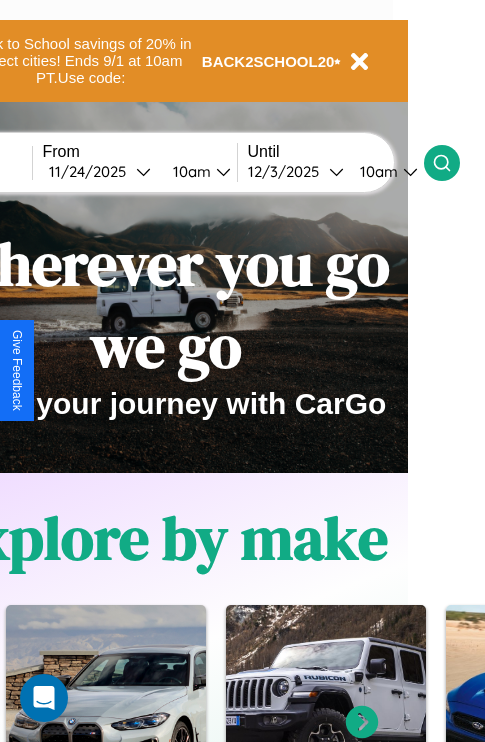 click 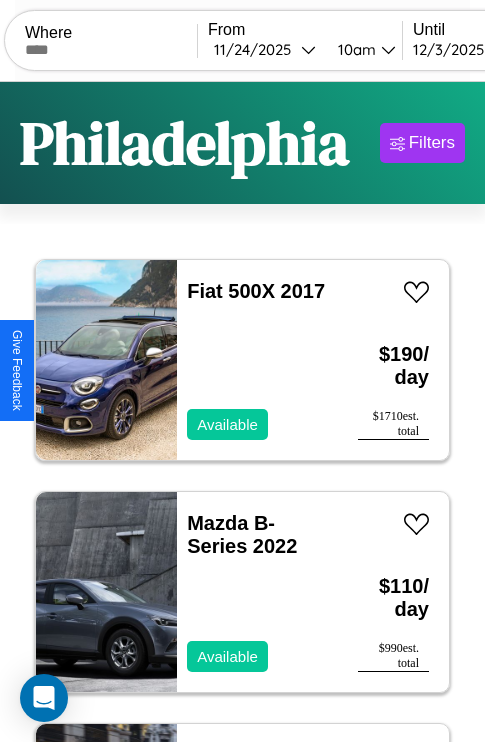 scroll, scrollTop: 79, scrollLeft: 0, axis: vertical 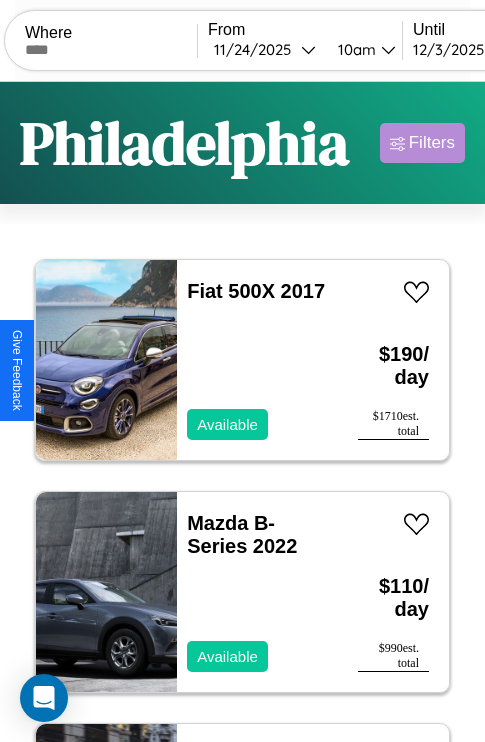 click on "Filters" at bounding box center (432, 143) 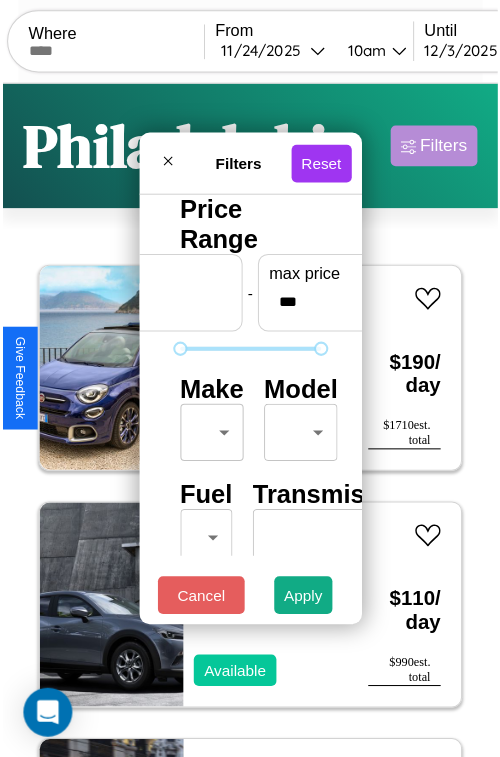 scroll, scrollTop: 59, scrollLeft: 0, axis: vertical 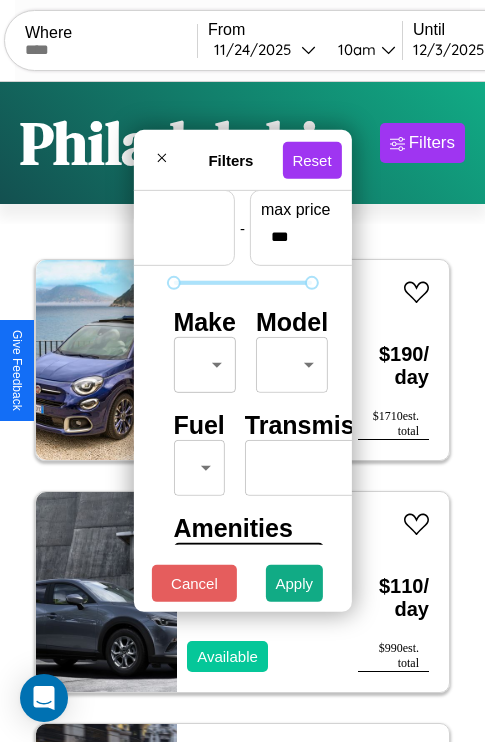 click on "CarGo Where From [DATE] [TIME] Until [DATE] [TIME] Become a Host Login Sign Up [CITY] Filters 129 cars in this area These cars can be picked up in this city. [BRAND] [MODEL] [YEAR] Available $ [PRICE] / day $ [PRICE] est. total [BRAND] [MODEL] [YEAR] Available $ [PRICE] / day $ [PRICE] est. total [BRAND] [MODEL] [YEAR] Available $ [PRICE] / day $ [PRICE] est. total [BRAND] [MODEL] [YEAR] Available $ [PRICE] / day $ [PRICE] est. total [BRAND] [MODEL] [YEAR] Available $ [PRICE] / day $ [PRICE] est. total [BRAND] [MODEL] [YEAR] Available $ [PRICE] / day $ [PRICE] est. total [BRAND] [MODEL] [YEAR] Available $ [PRICE] / day $ [PRICE] est. total [BRAND] [MODEL] [YEAR] Available $ [PRICE] / day $ [PRICE] est. total [BRAND] [MODEL] [YEAR] Available $ [PRICE] / day $ [PRICE] est. total [BRAND] [MODEL] [YEAR] Available $ [PRICE] / day $ [PRICE] est. total [BRAND] [MODEL] [YEAR] Available $ [PRICE] / day $ [PRICE] est. total [BRAND] [MODEL] [YEAR] Available $ [PRICE] / day $ [PRICE] est. total [BRAND] [MODEL] [YEAR] Available $ [PRICE] / day $ [PRICE] est. total [BRAND] [MODEL] [YEAR] Available $ [PRICE] / day $ [PRICE] est. total [BRAND]     $" at bounding box center (242, 412) 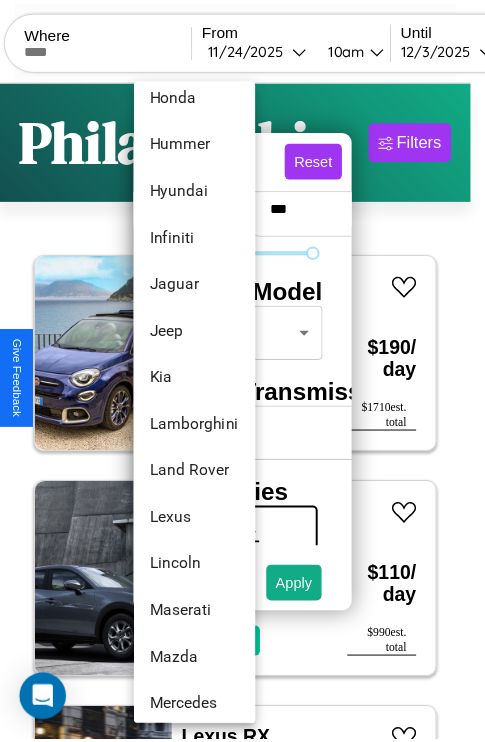 scroll, scrollTop: 806, scrollLeft: 0, axis: vertical 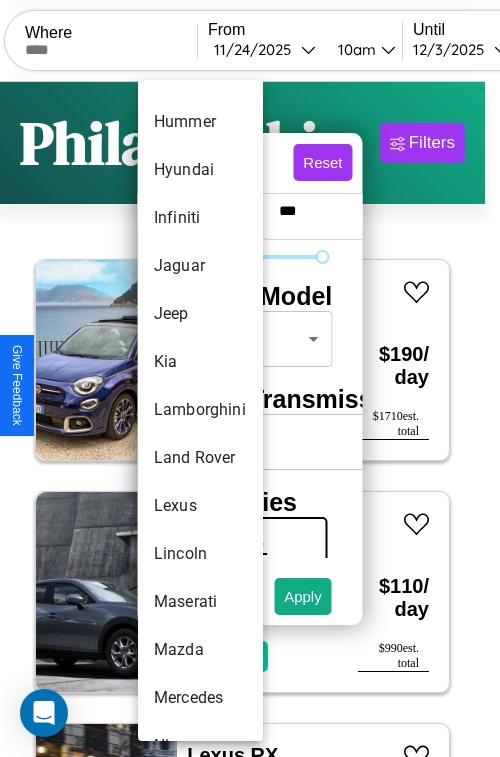 click on "Lamborghini" at bounding box center [200, 410] 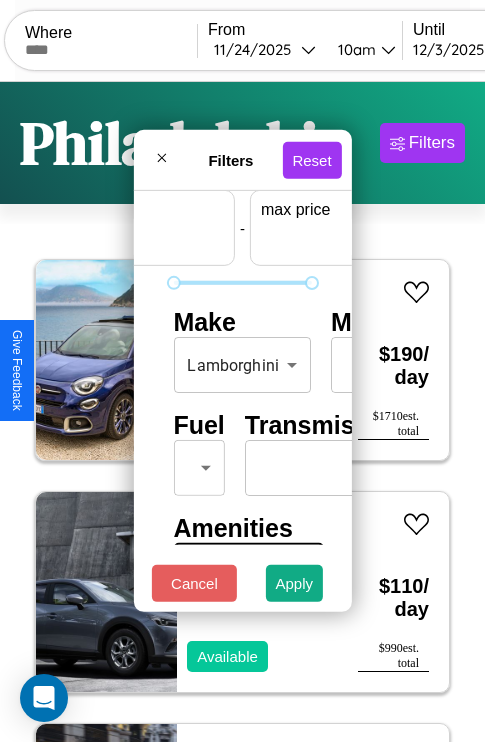 scroll, scrollTop: 59, scrollLeft: 124, axis: both 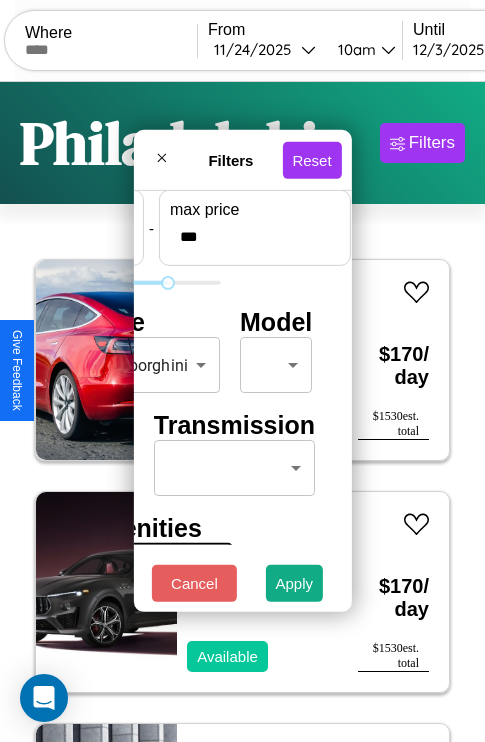 type on "***" 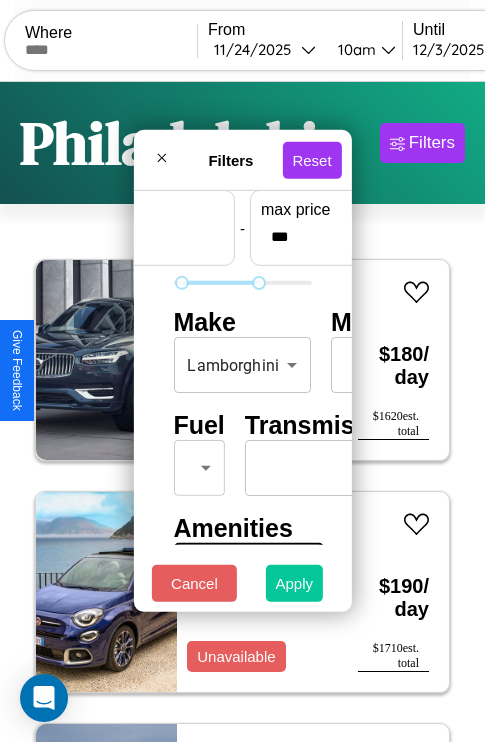 type on "**" 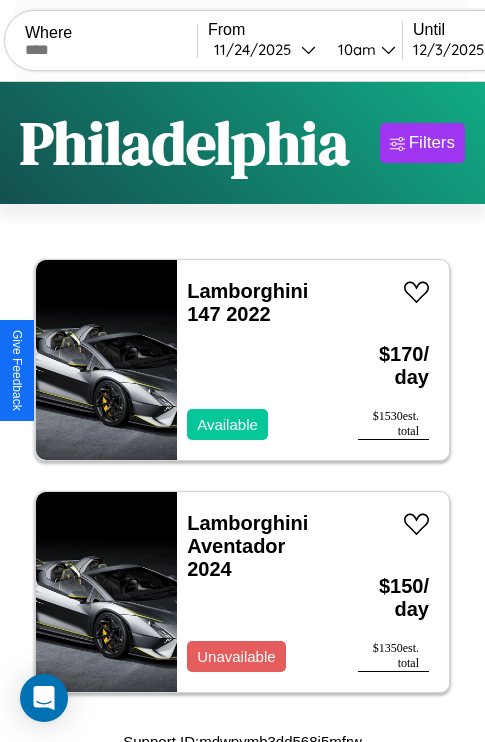 scroll, scrollTop: 13, scrollLeft: 0, axis: vertical 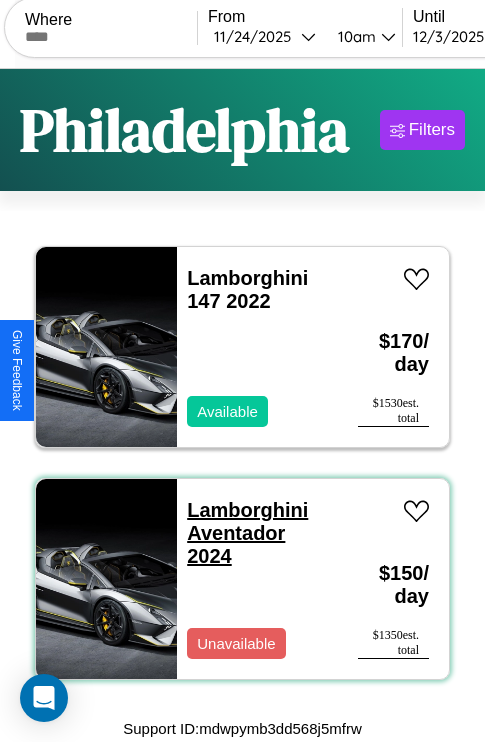 click on "[BRAND] [MODEL] [YEAR]" at bounding box center (247, 533) 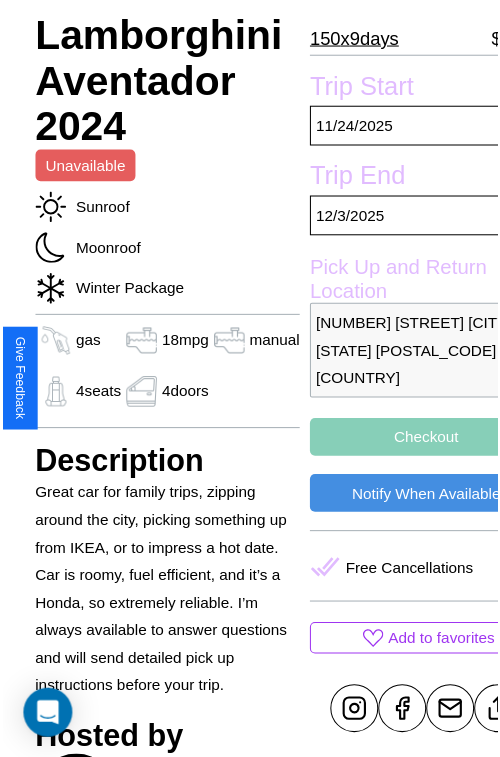 scroll, scrollTop: 632, scrollLeft: 68, axis: both 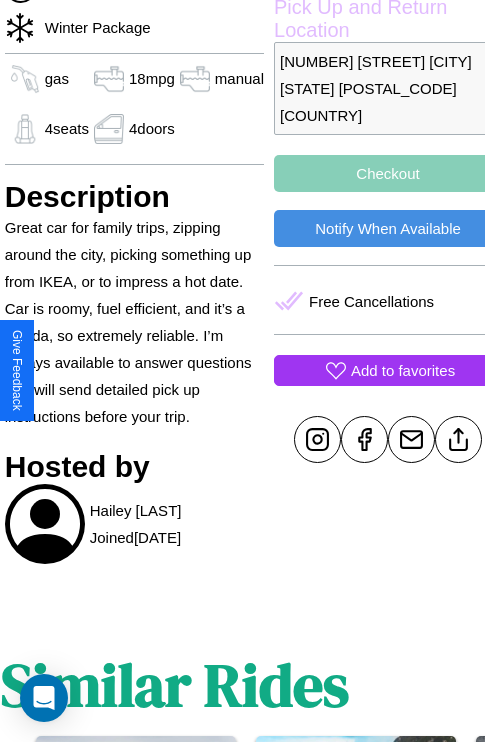 click on "Add to favorites" at bounding box center (403, 370) 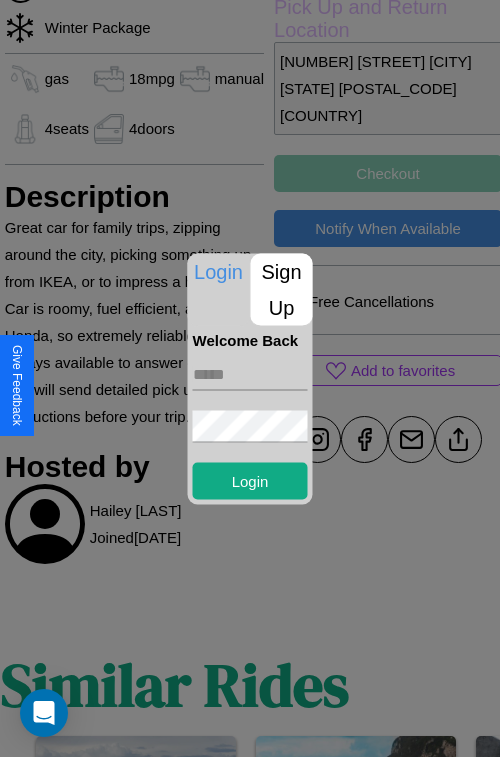 click on "Sign Up" at bounding box center (282, 289) 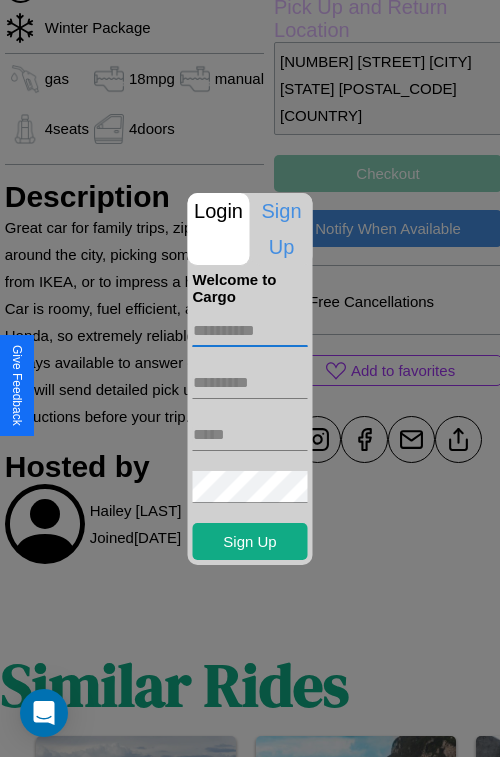 click at bounding box center [250, 331] 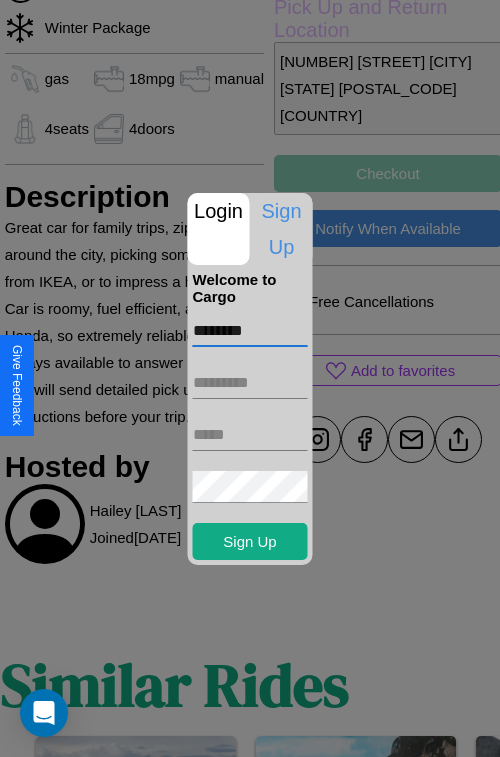 type on "********" 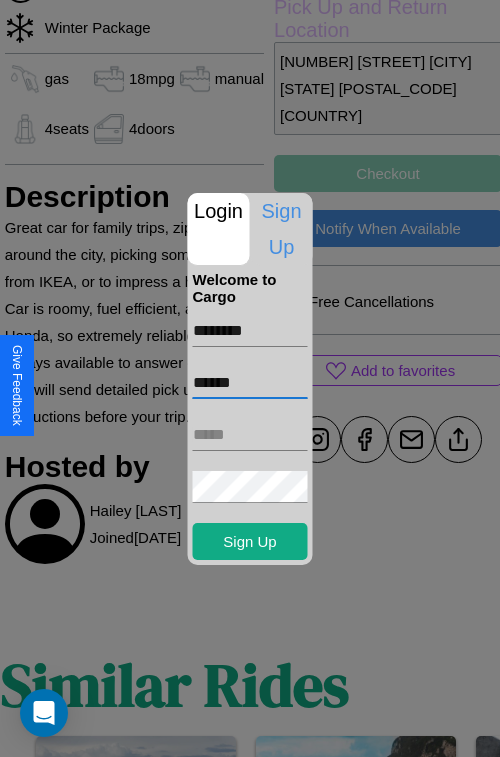 type on "******" 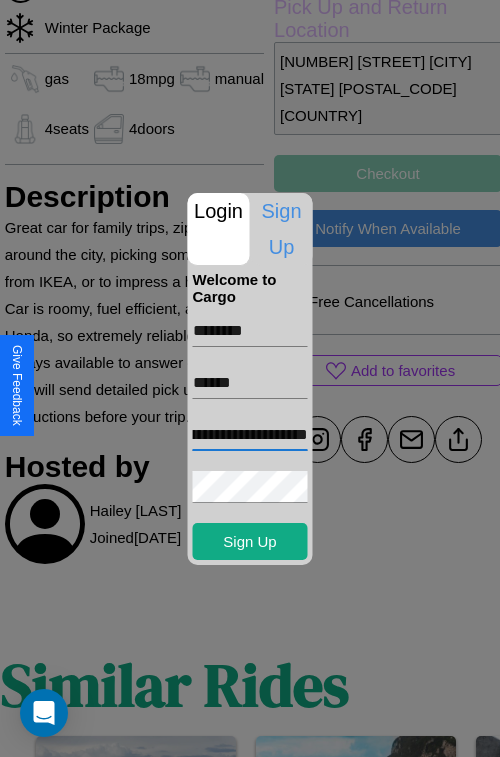 scroll, scrollTop: 0, scrollLeft: 83, axis: horizontal 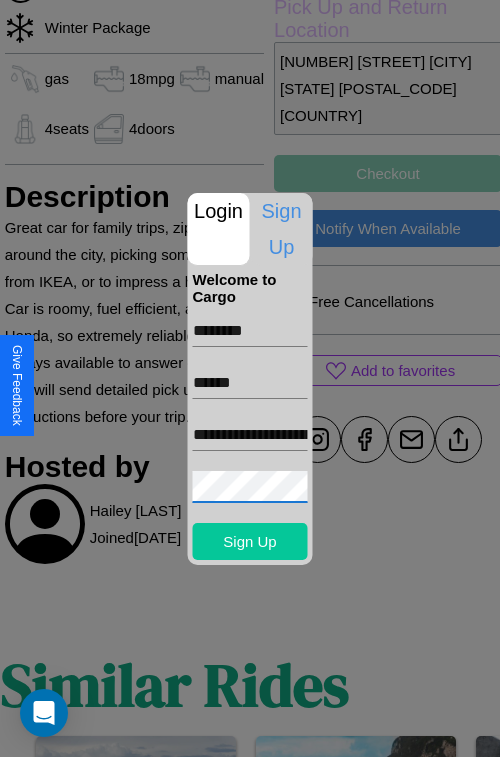 click on "Sign Up" at bounding box center (250, 541) 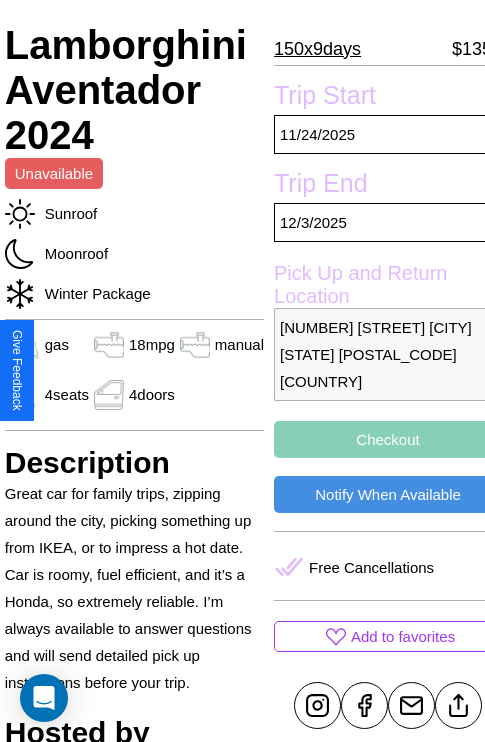 scroll, scrollTop: 350, scrollLeft: 68, axis: both 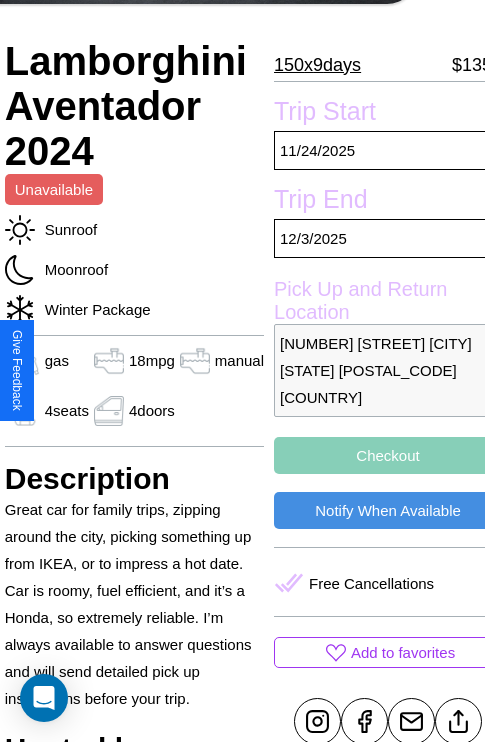 click on "2392 High Street  Philadelphia Pennsylvania 46703 United States" at bounding box center (388, 370) 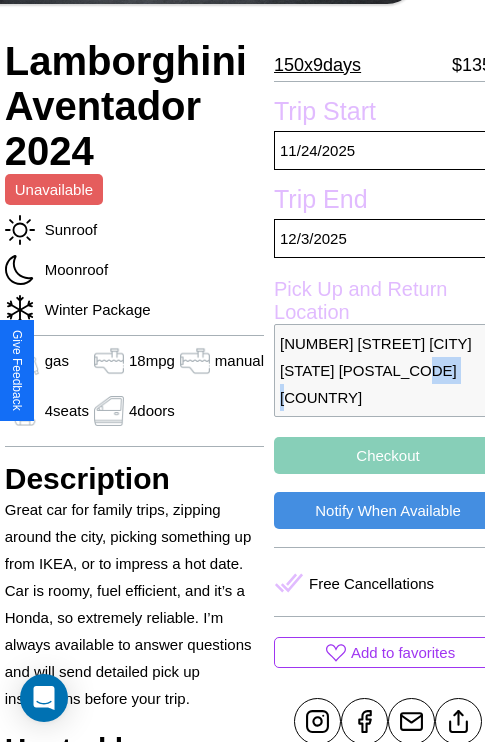 click on "2392 High Street  Philadelphia Pennsylvania 46703 United States" at bounding box center (388, 370) 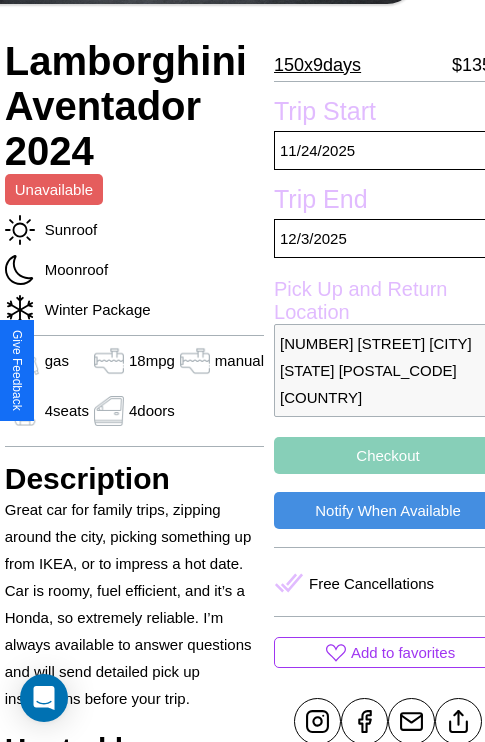 click on "2392 High Street  Philadelphia Pennsylvania 46703 United States" at bounding box center [388, 370] 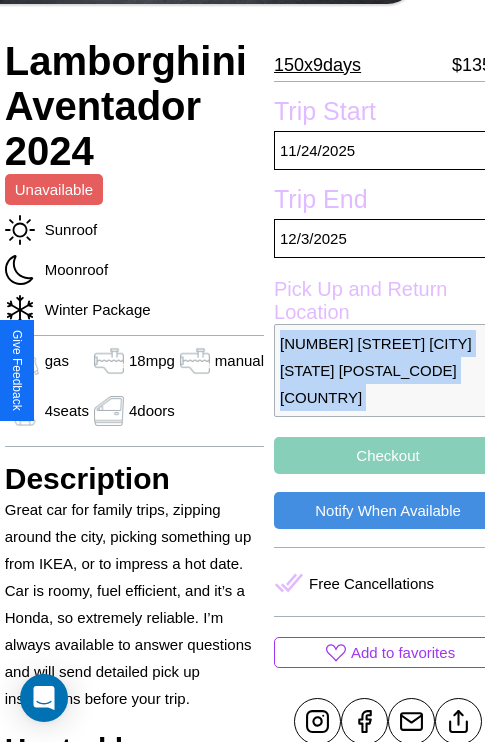 click on "2392 High Street  Philadelphia Pennsylvania 46703 United States" at bounding box center [388, 370] 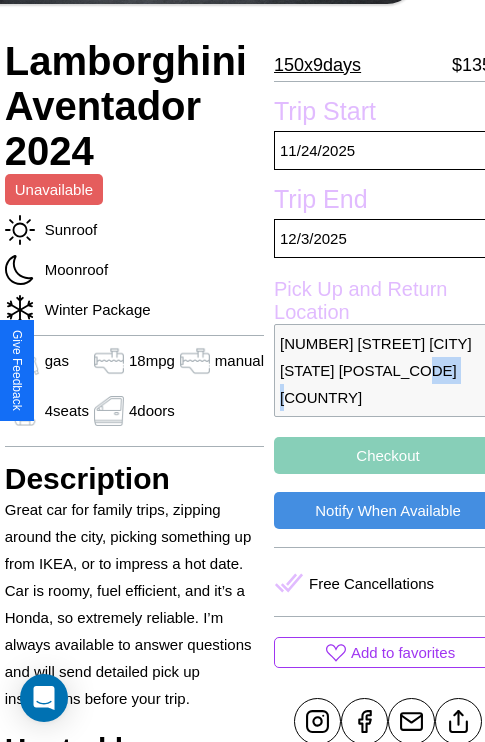 click on "2392 High Street  Philadelphia Pennsylvania 46703 United States" at bounding box center (388, 370) 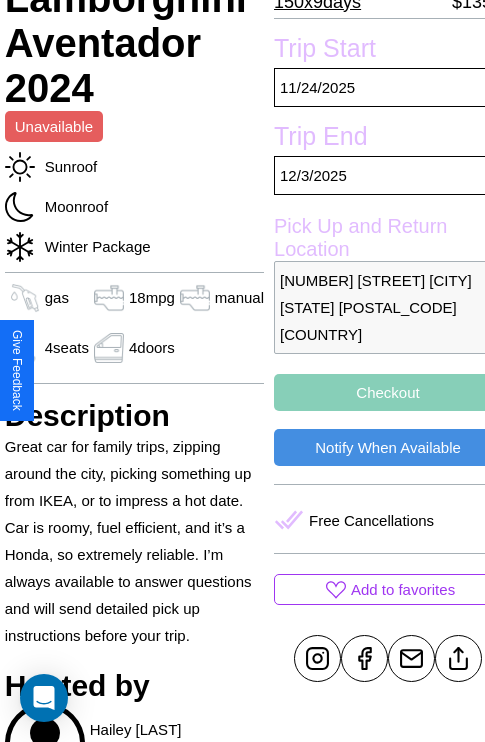 scroll, scrollTop: 435, scrollLeft: 68, axis: both 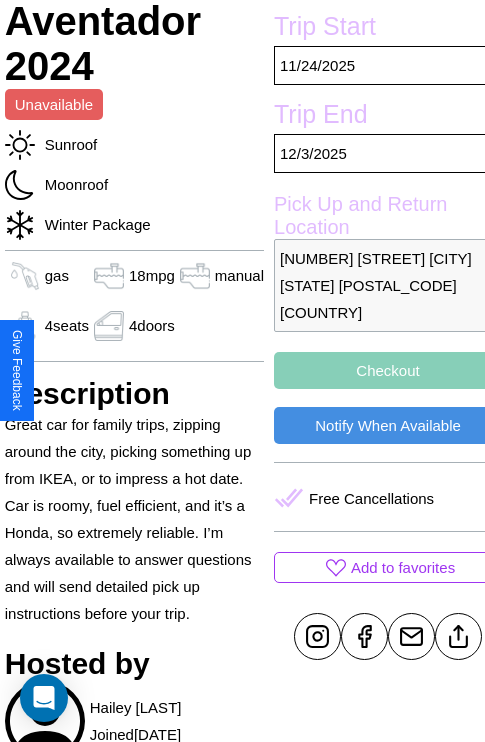 click on "Checkout" at bounding box center [388, 370] 